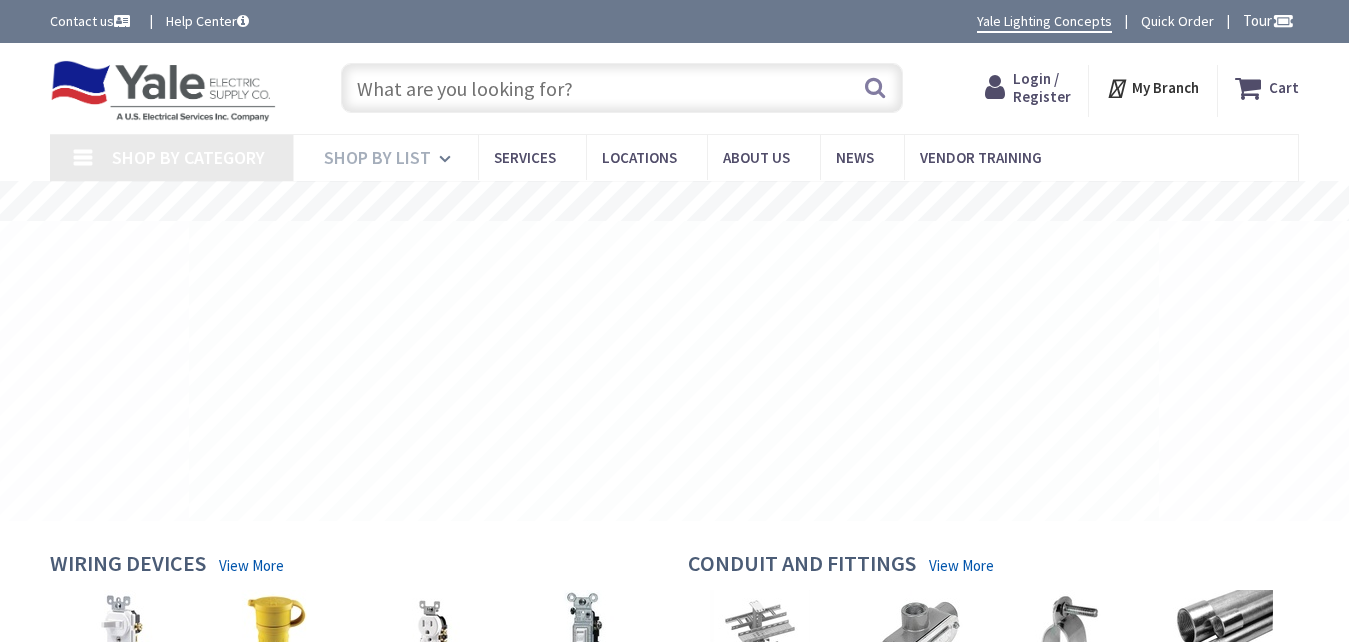 scroll, scrollTop: 0, scrollLeft: 0, axis: both 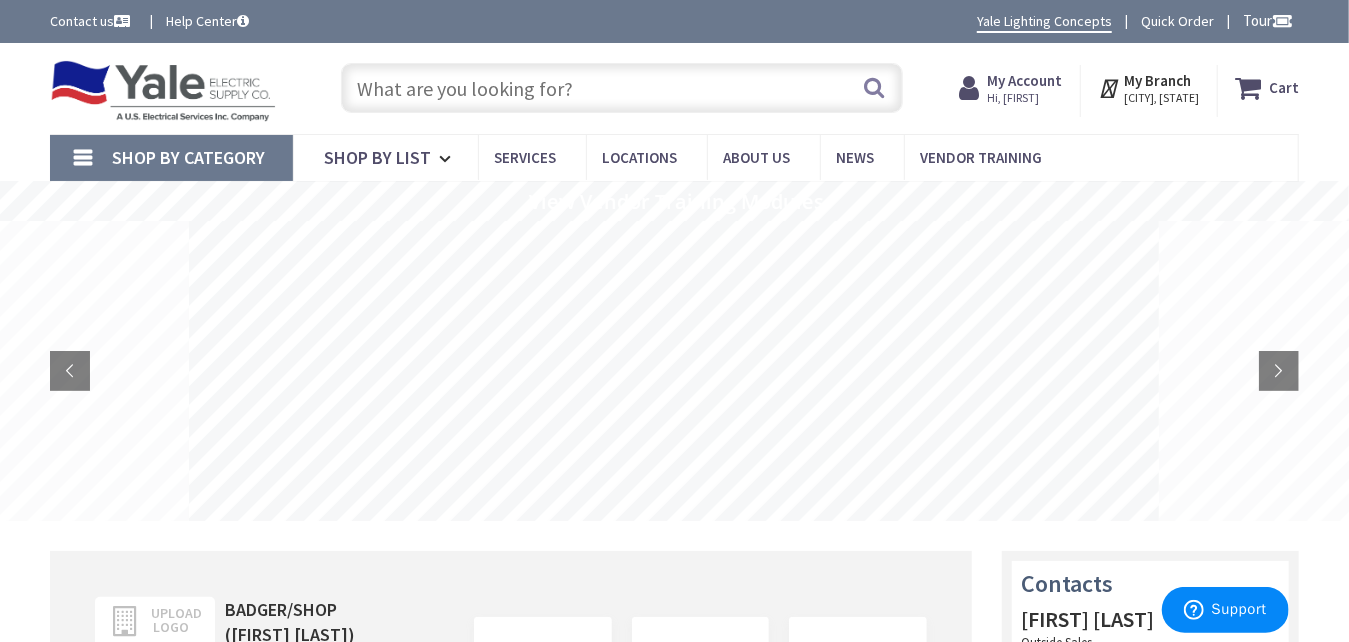 click at bounding box center (621, 88) 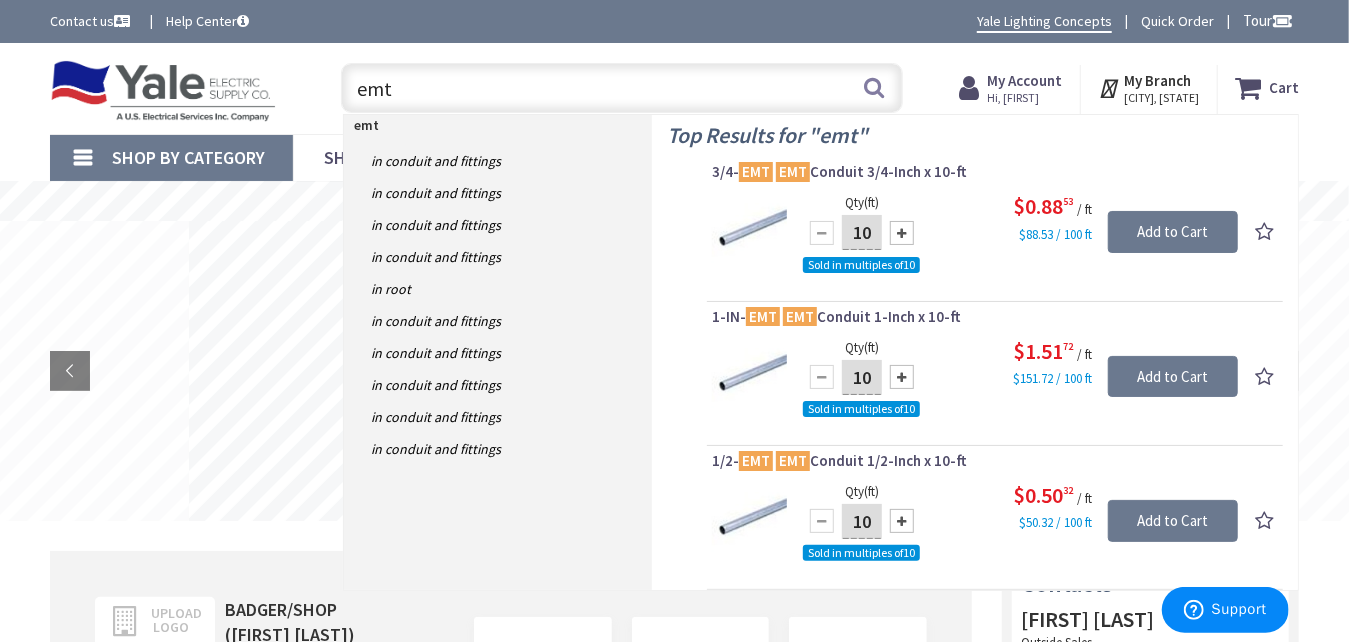 click on "emt" at bounding box center (621, 88) 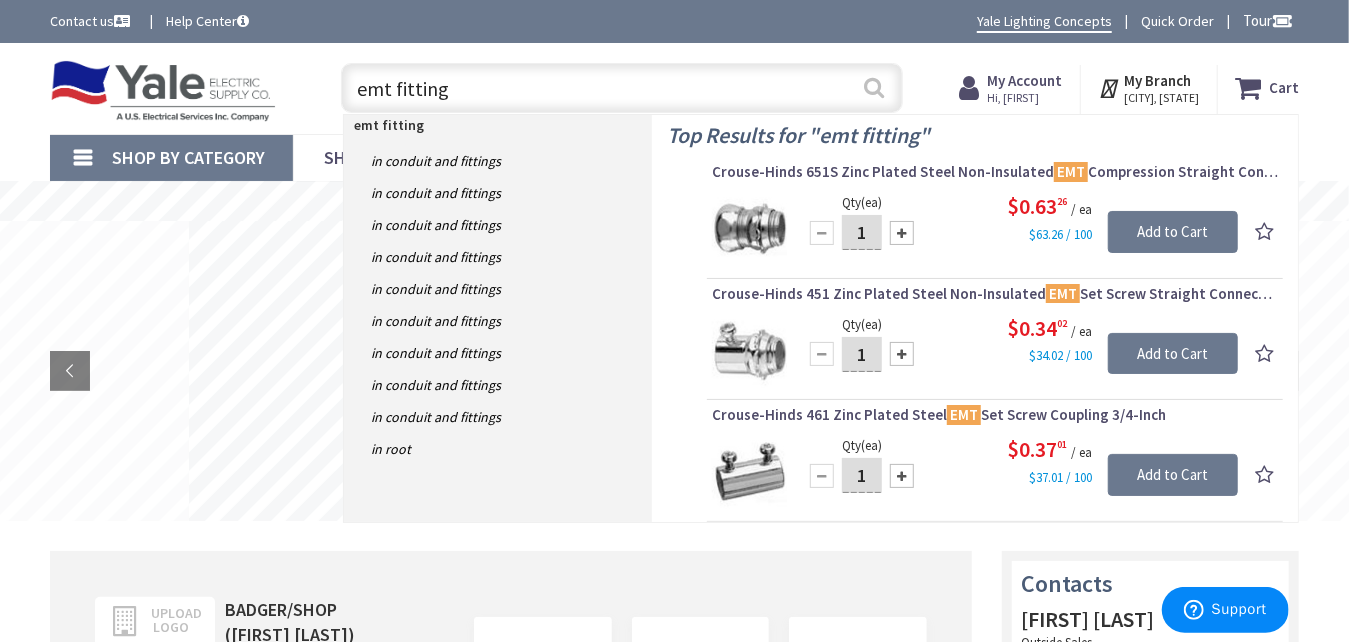 type on "emt fitting" 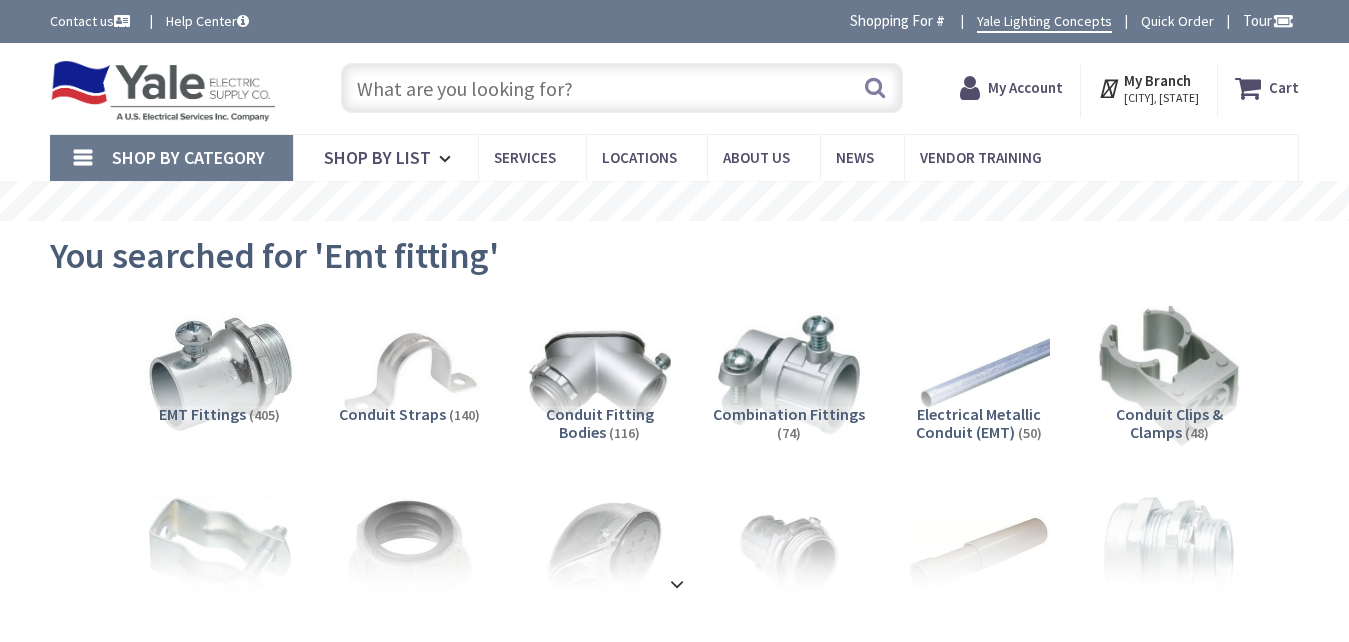 scroll, scrollTop: 0, scrollLeft: 0, axis: both 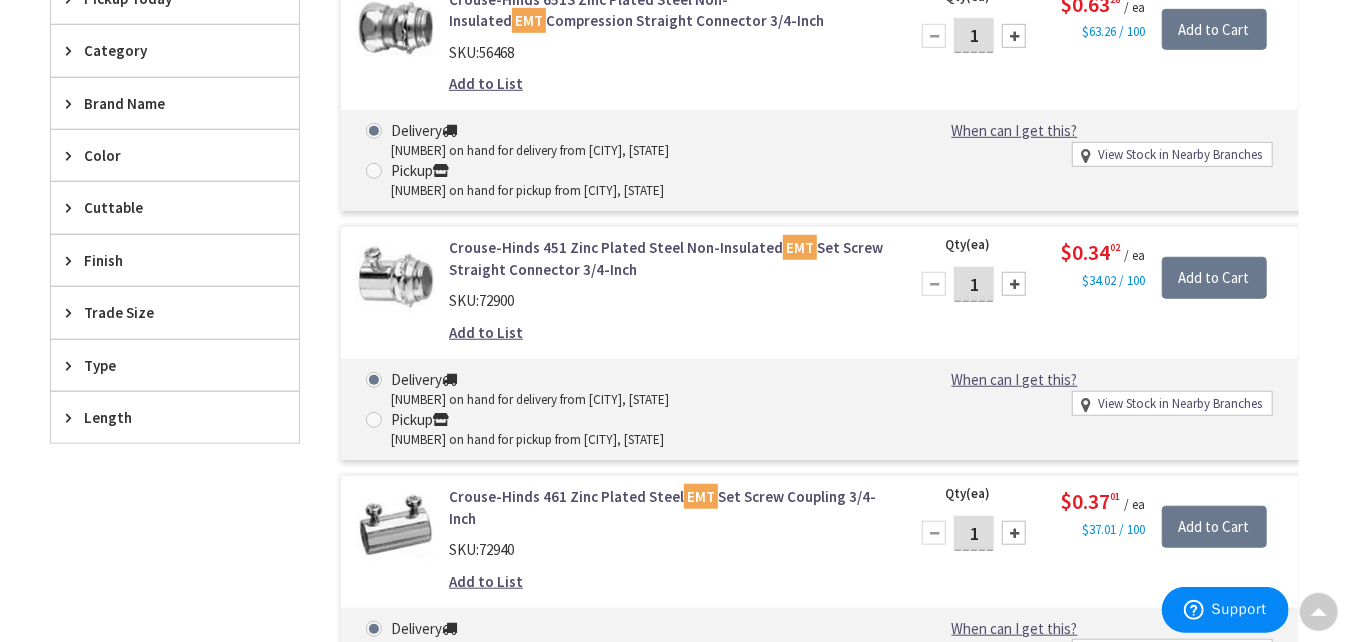 click at bounding box center (73, 312) 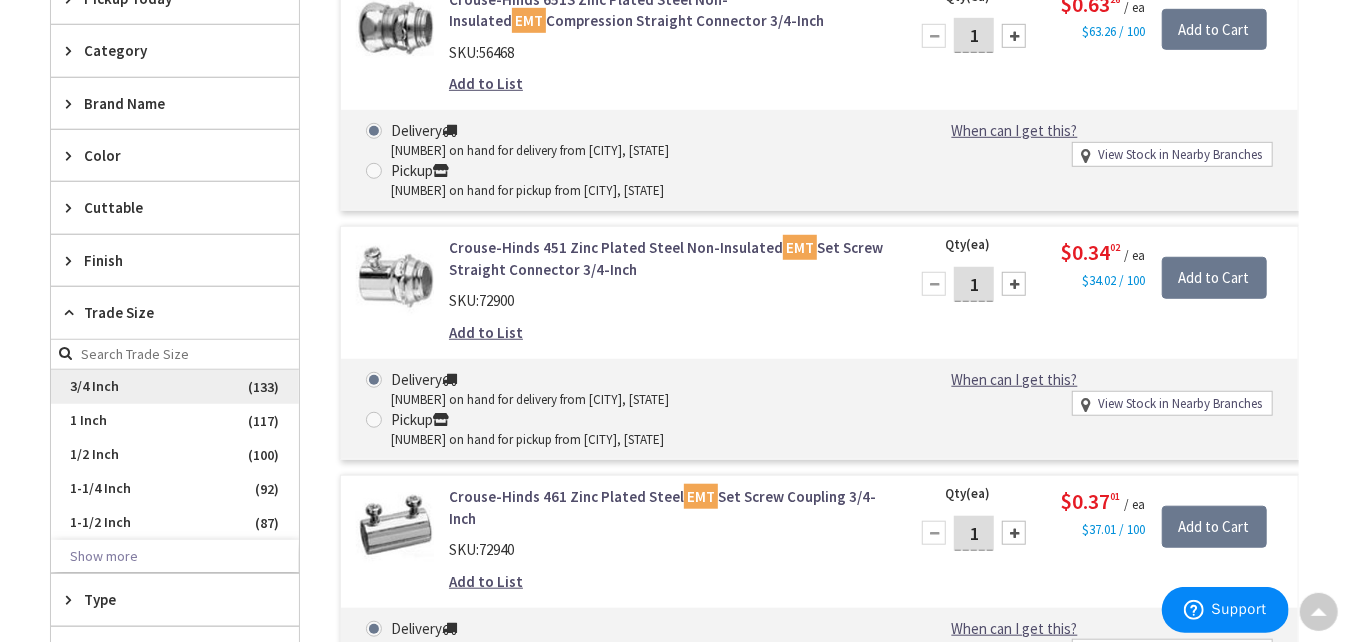 click on "3/4 Inch" at bounding box center (175, 387) 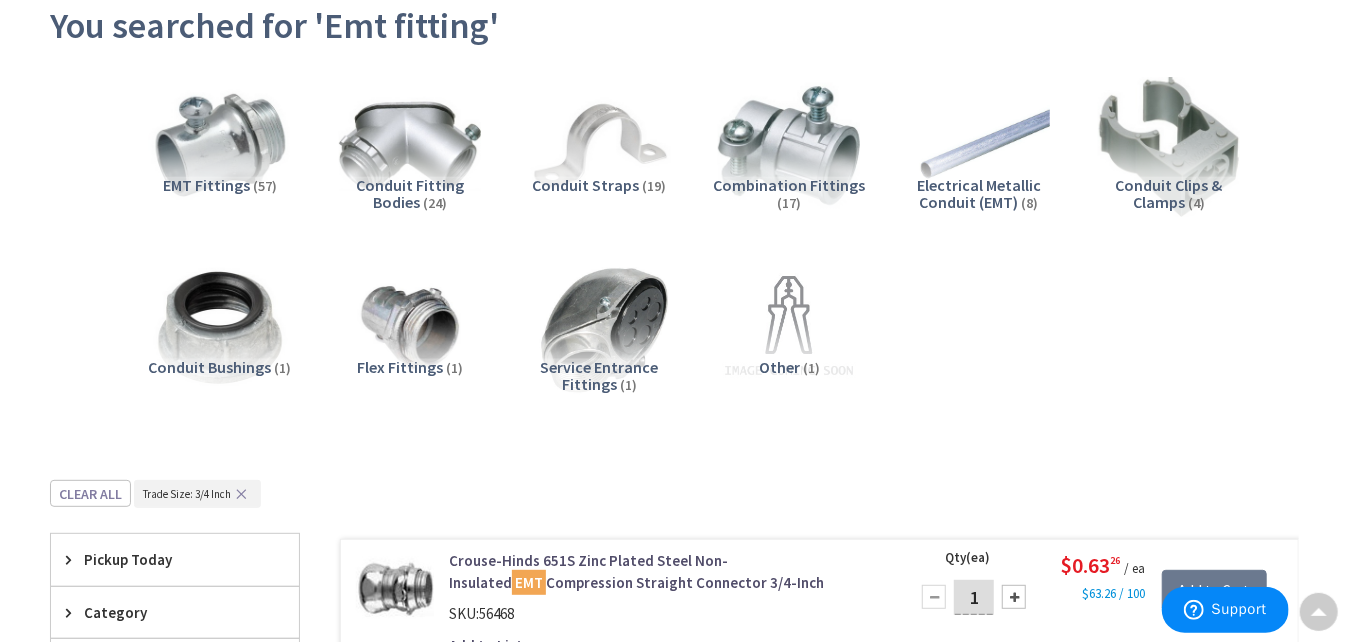scroll, scrollTop: 0, scrollLeft: 0, axis: both 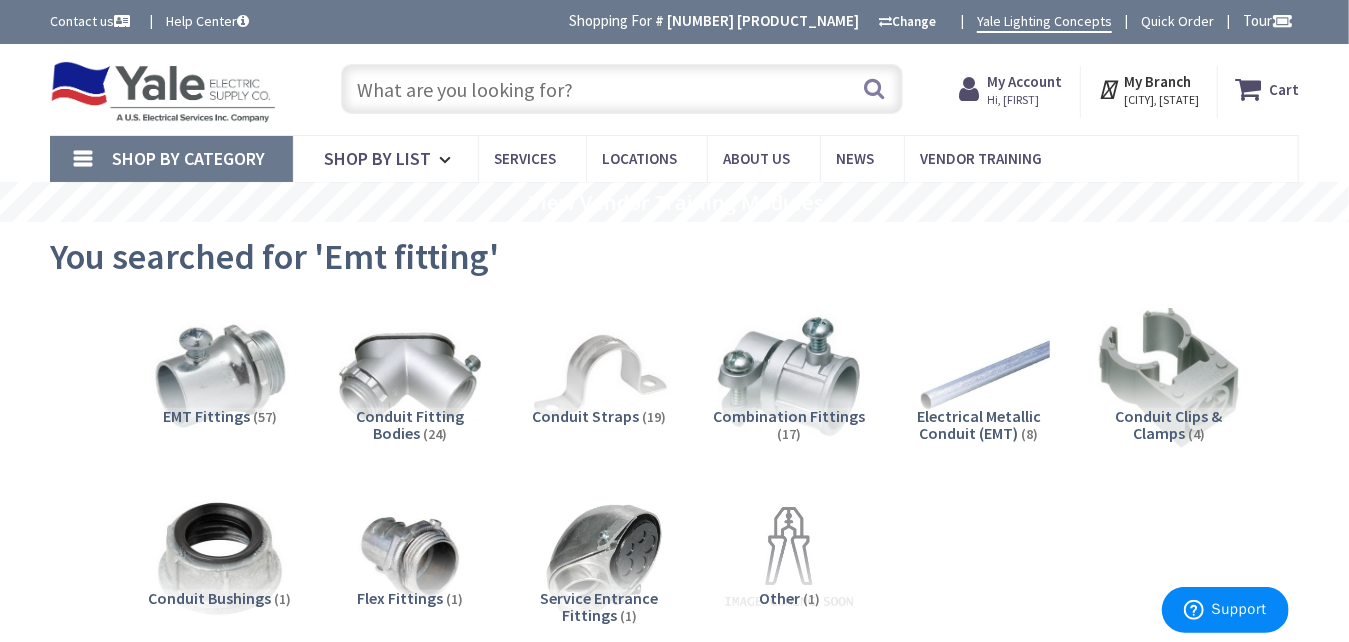 click at bounding box center (621, 89) 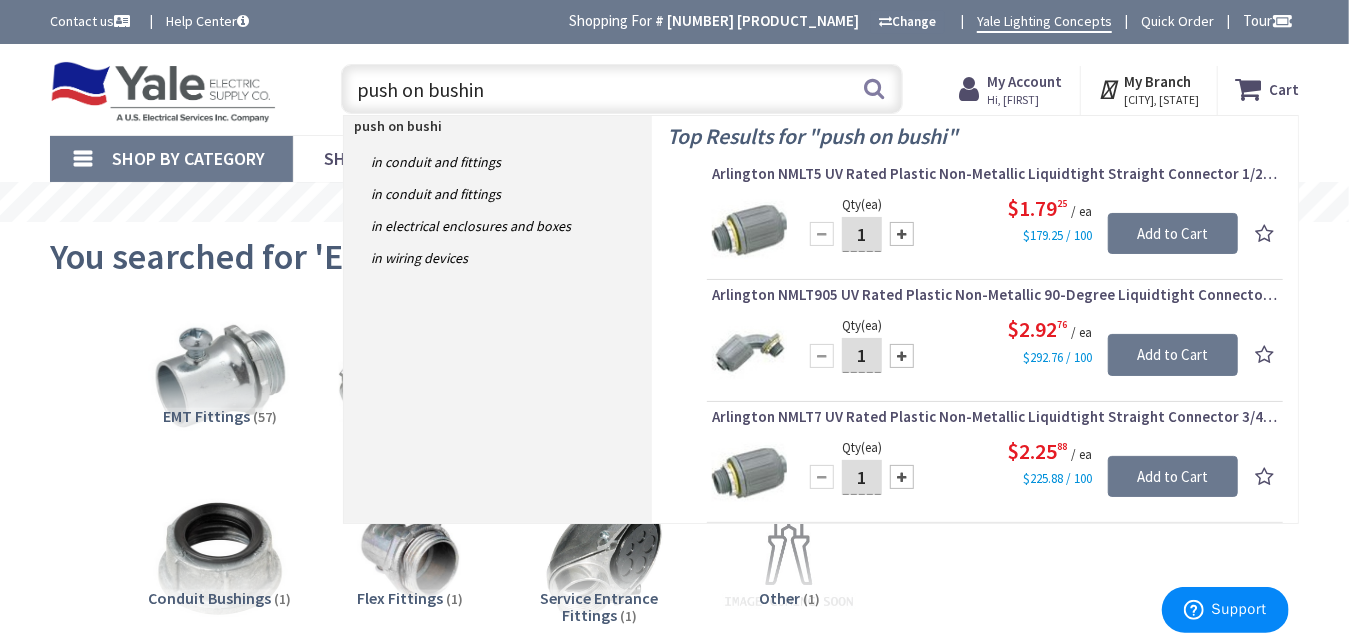 type on "push on bushing" 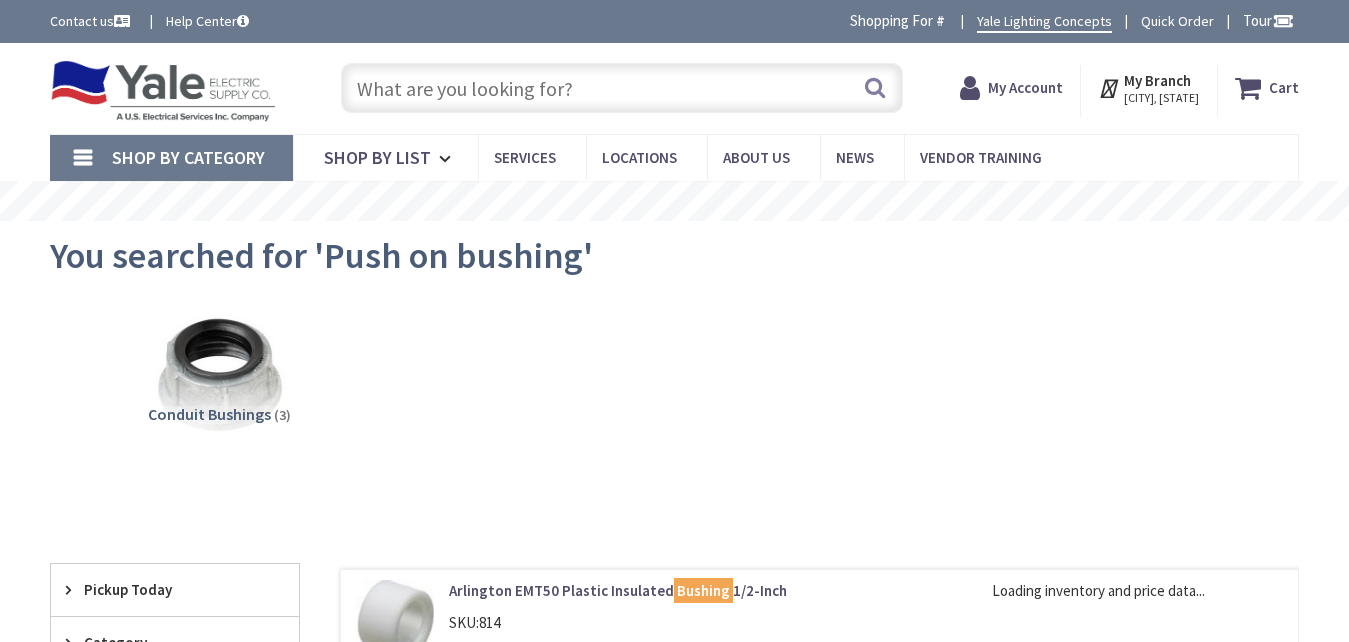 scroll, scrollTop: 0, scrollLeft: 0, axis: both 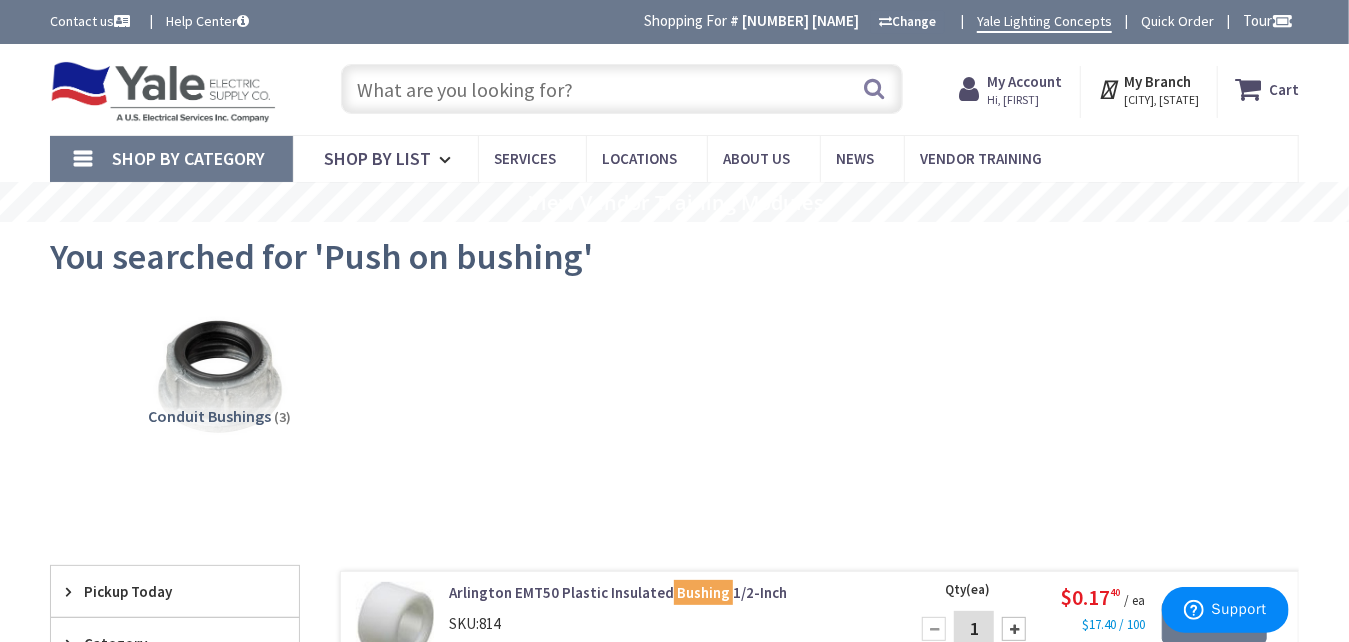 click at bounding box center [621, 89] 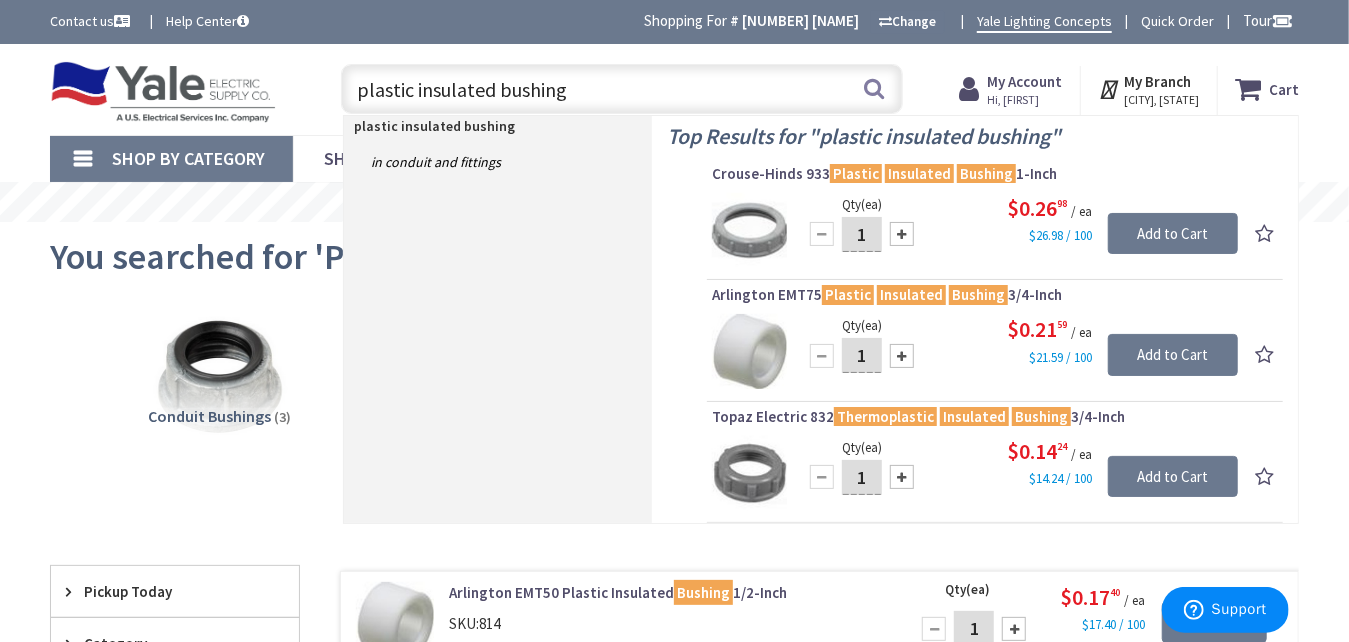drag, startPoint x: 597, startPoint y: 92, endPoint x: 253, endPoint y: 90, distance: 344.00583 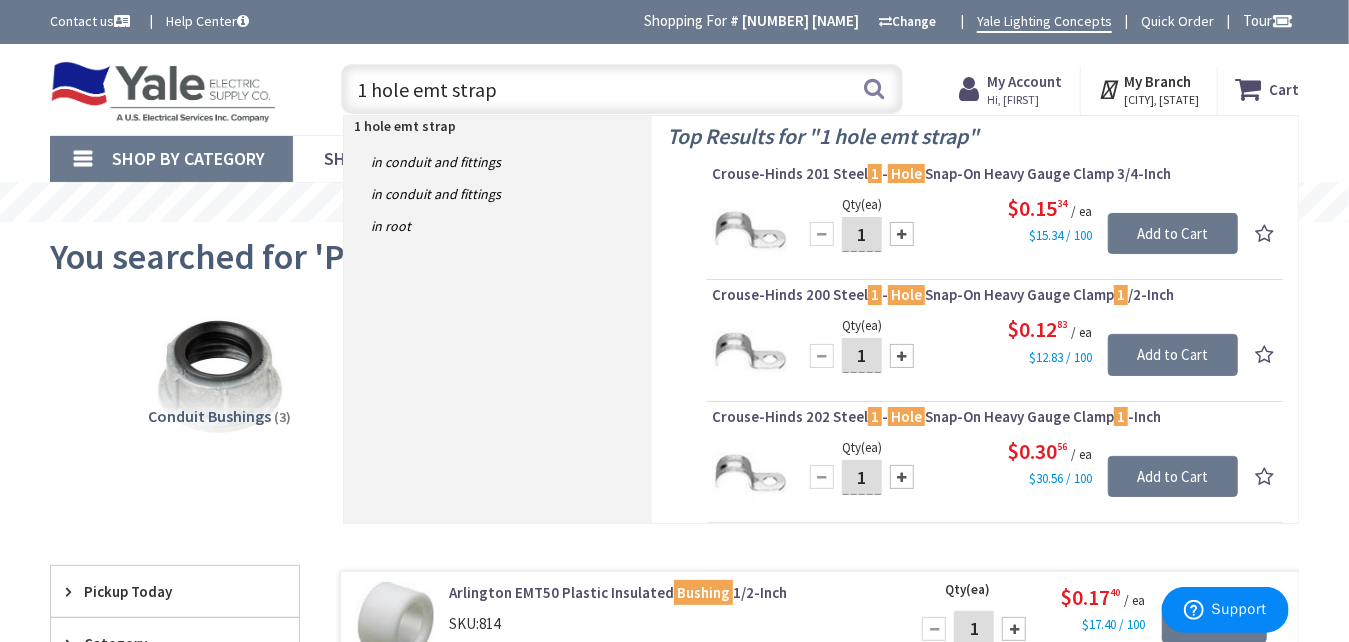 type on "1 hole emt strap" 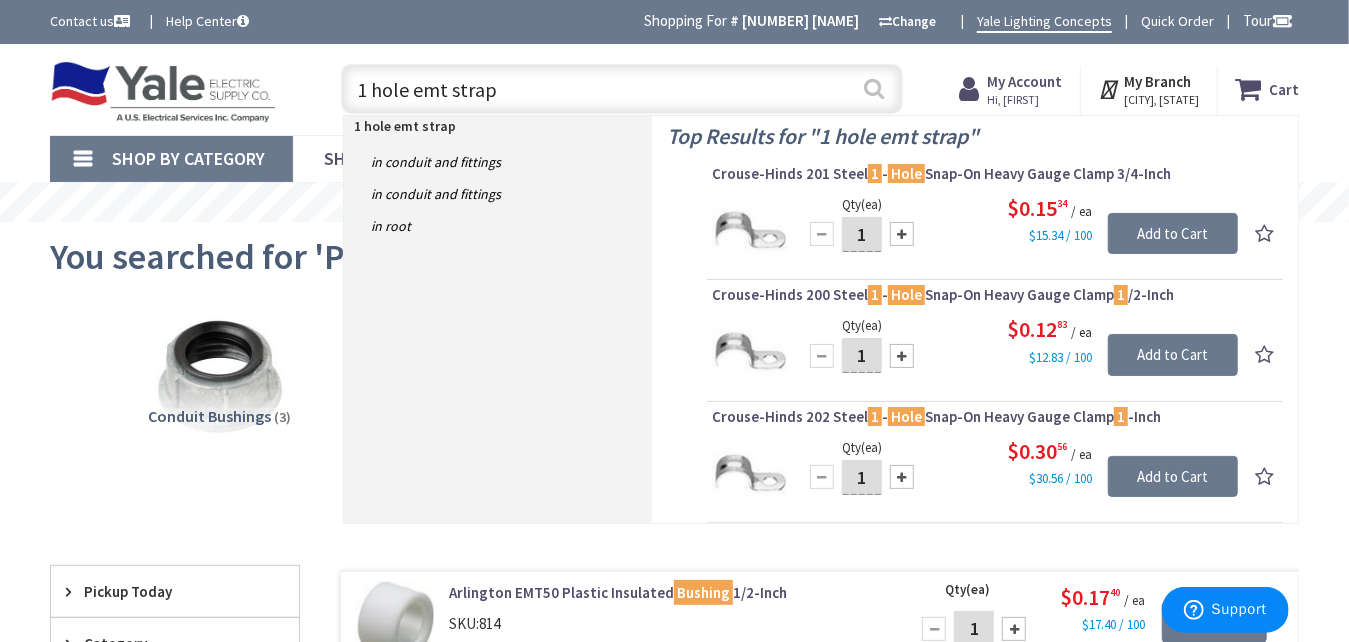 click on "Search" at bounding box center [875, 88] 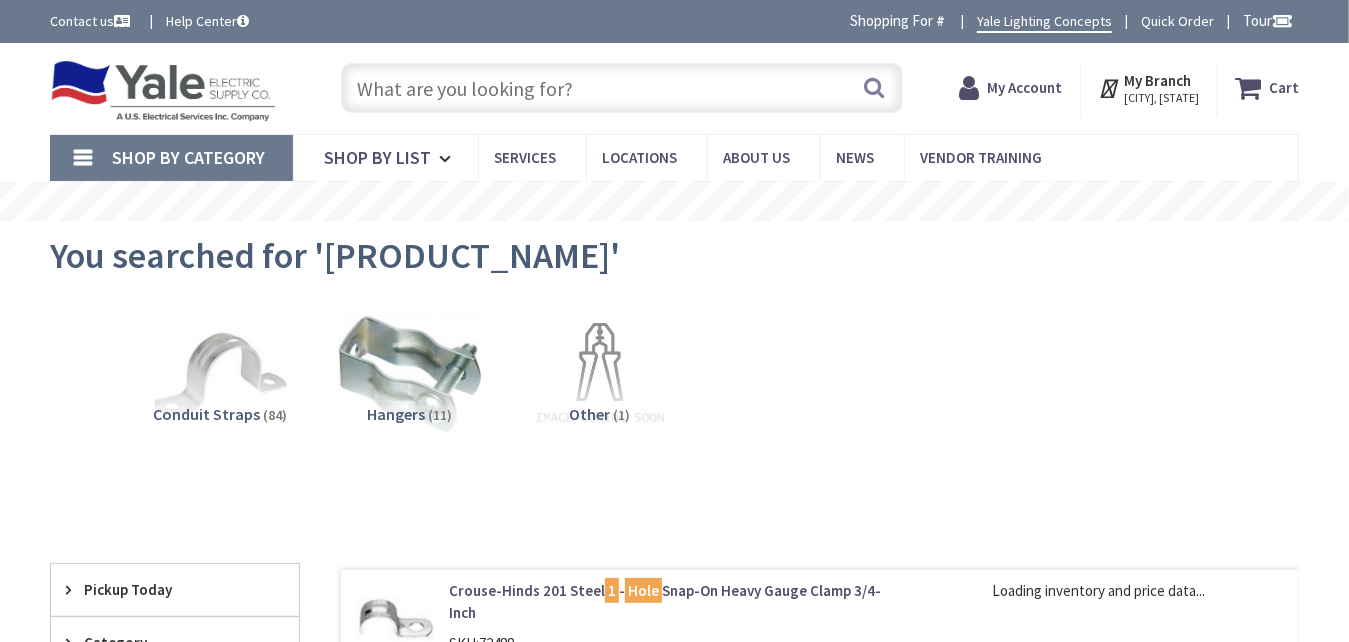 scroll, scrollTop: 120, scrollLeft: 0, axis: vertical 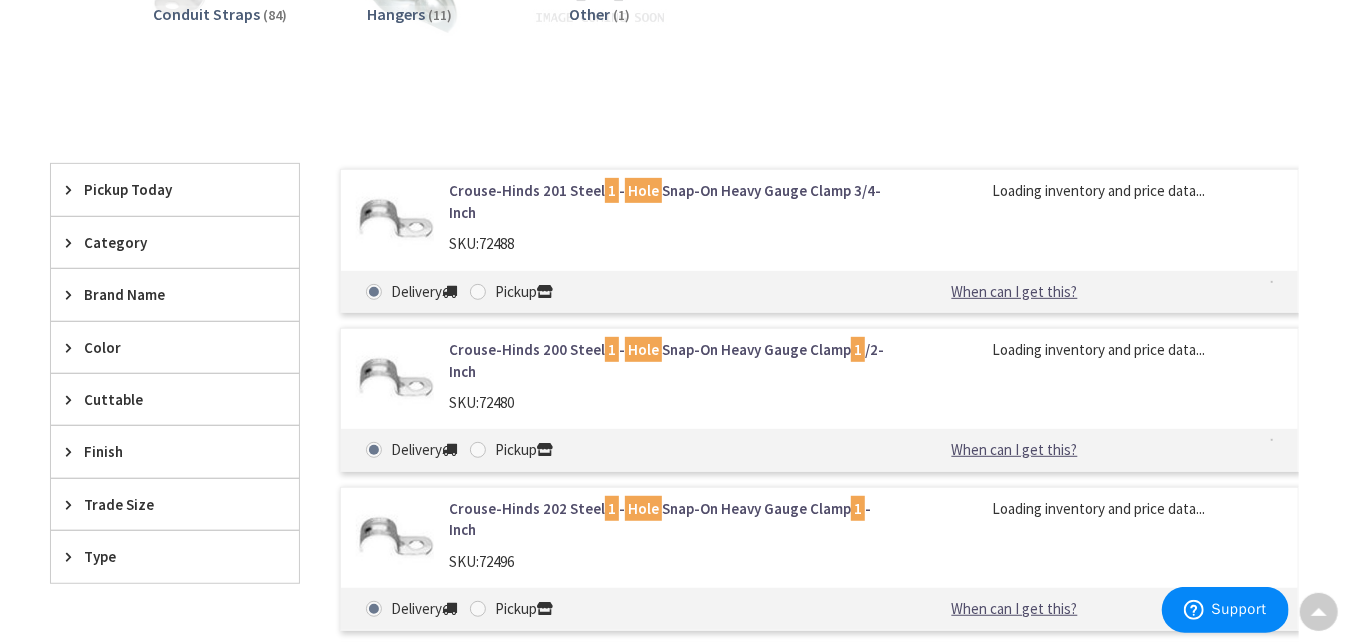 click on "Trade Size" at bounding box center (165, 504) 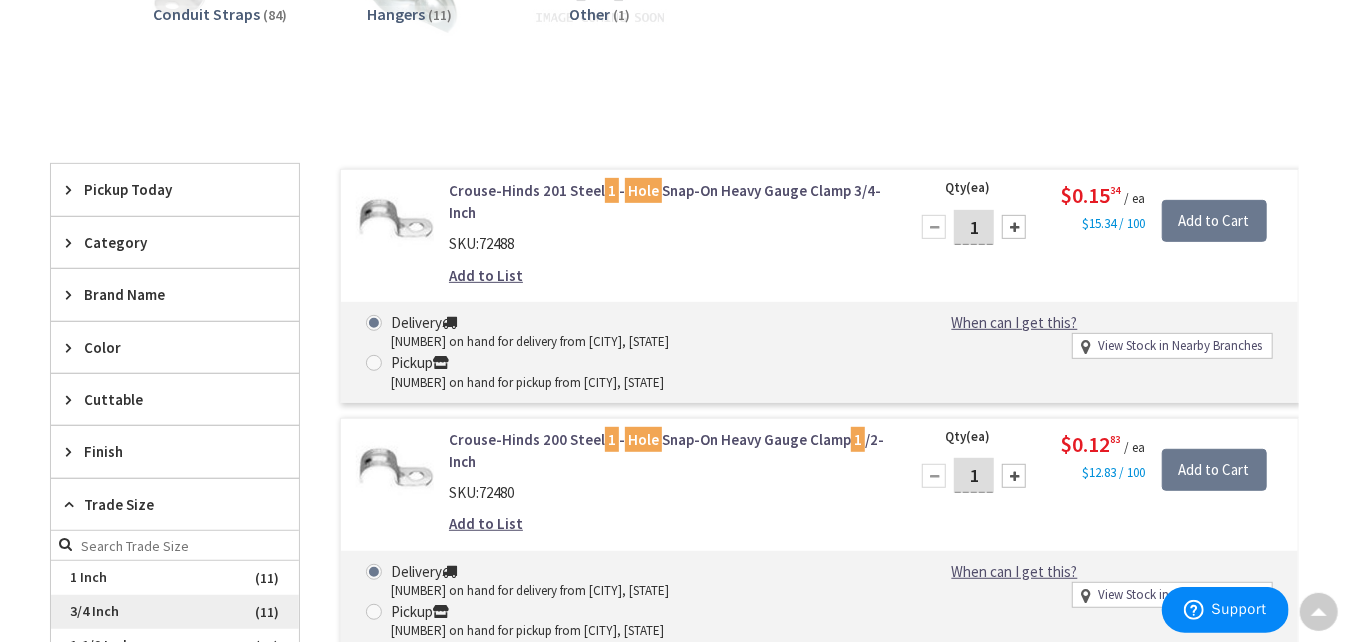 click on "3/4 Inch" at bounding box center (175, 612) 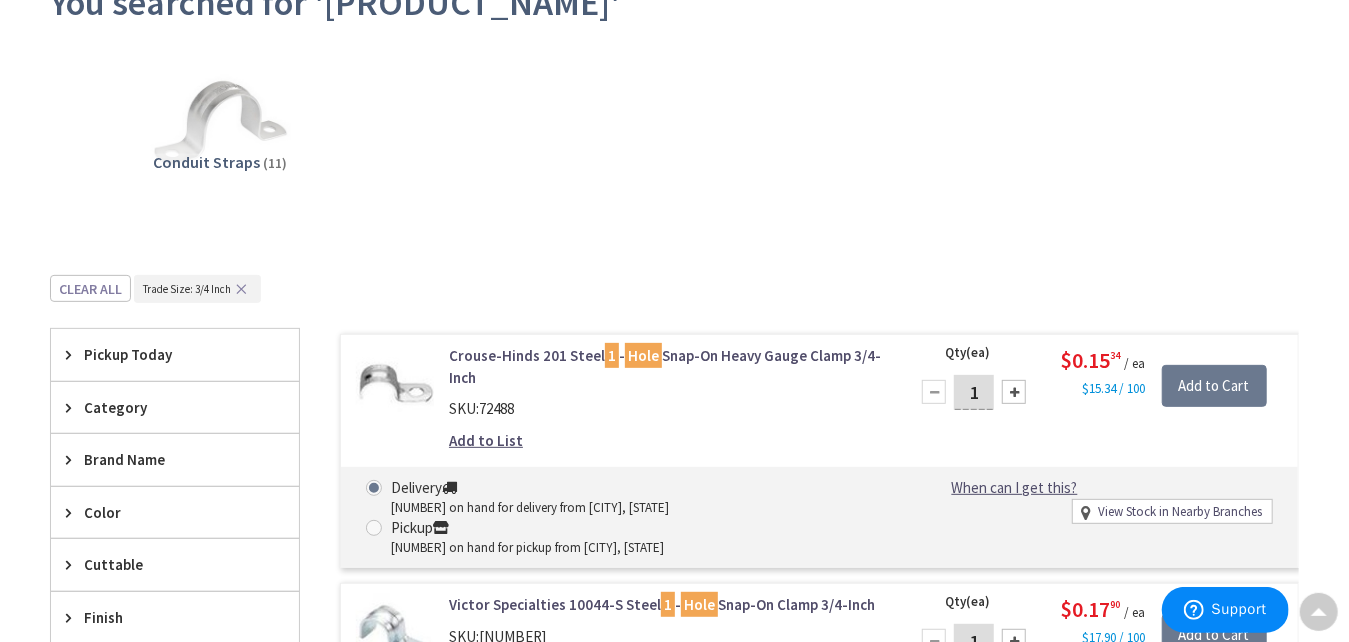scroll, scrollTop: 0, scrollLeft: 0, axis: both 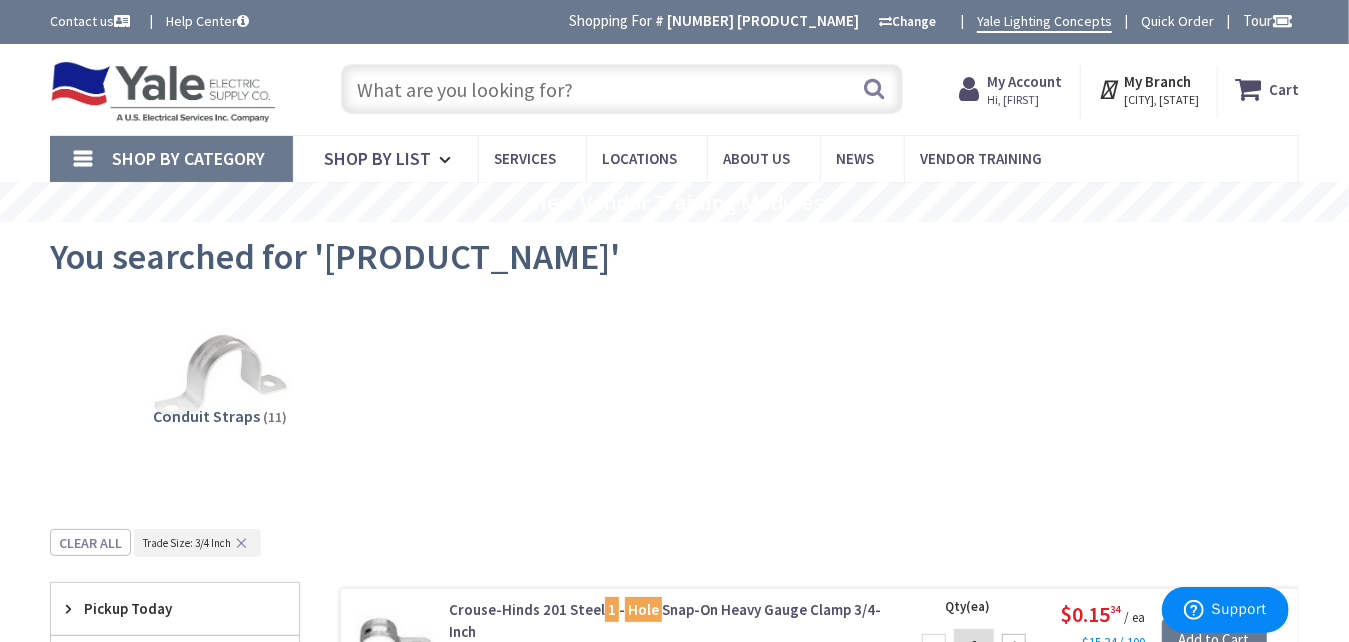 click at bounding box center [621, 89] 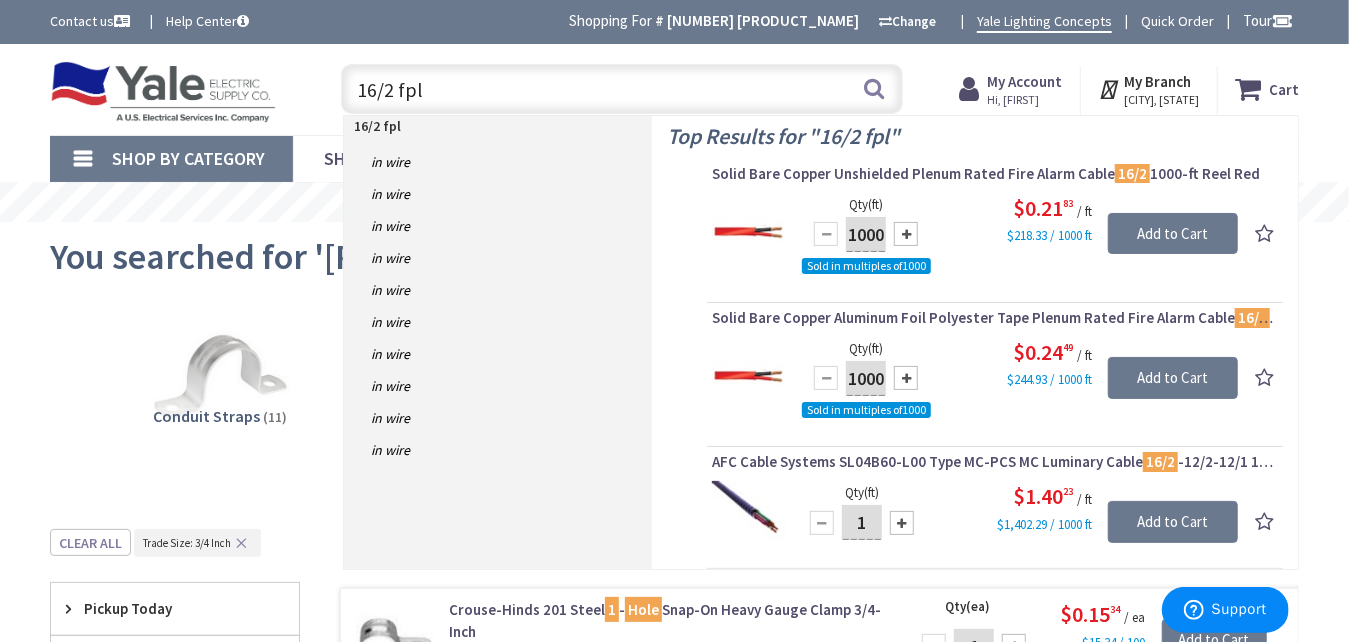 type on "16/2 fplp" 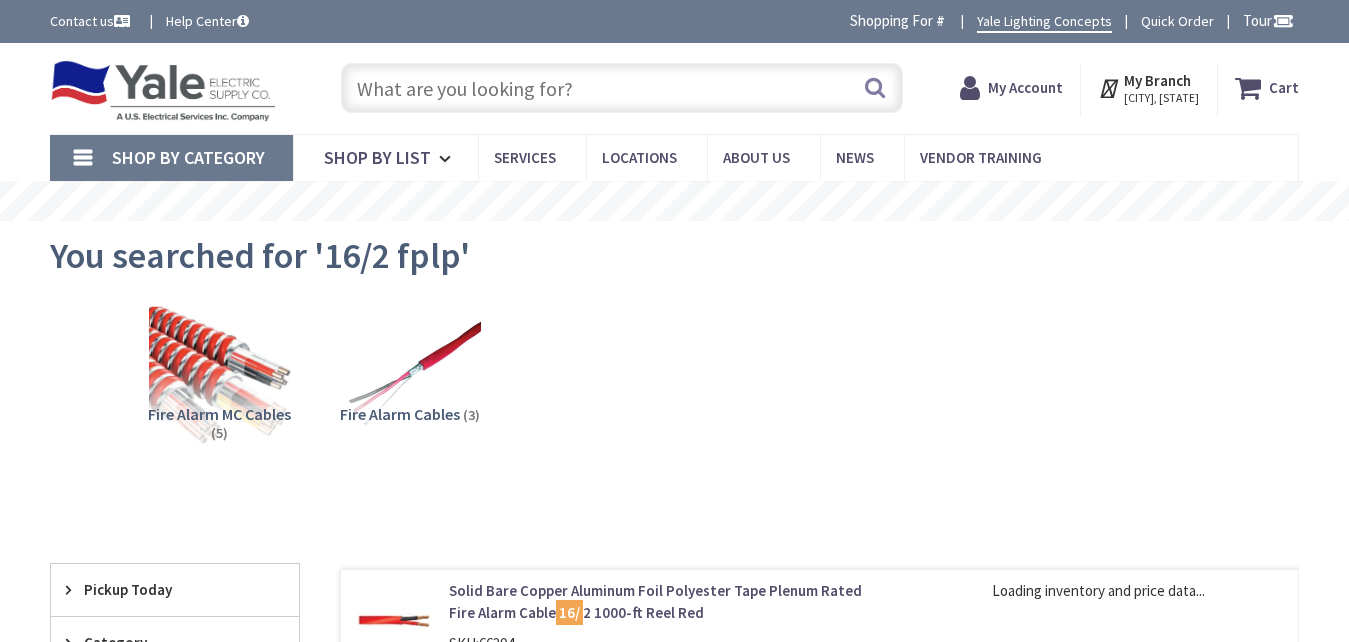 scroll, scrollTop: 0, scrollLeft: 0, axis: both 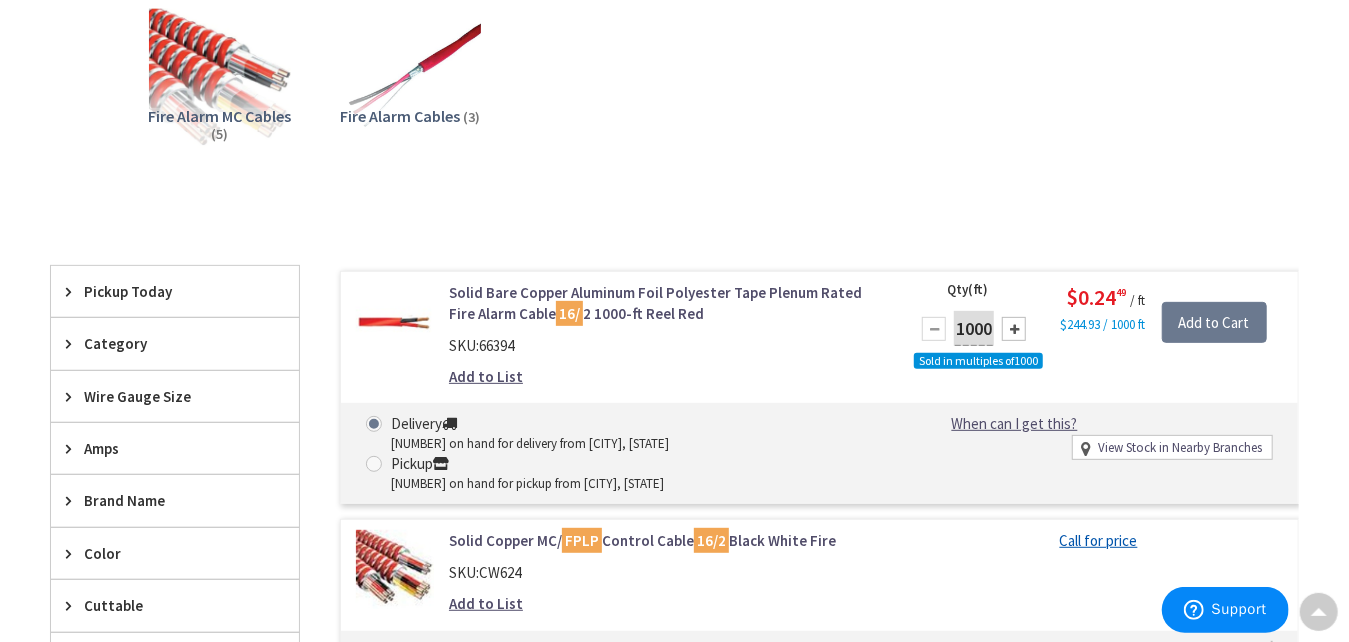 click on "Fire Alarm MC Cables
(5)
Fire Alarm Cables
(3)" at bounding box center (674, 93) 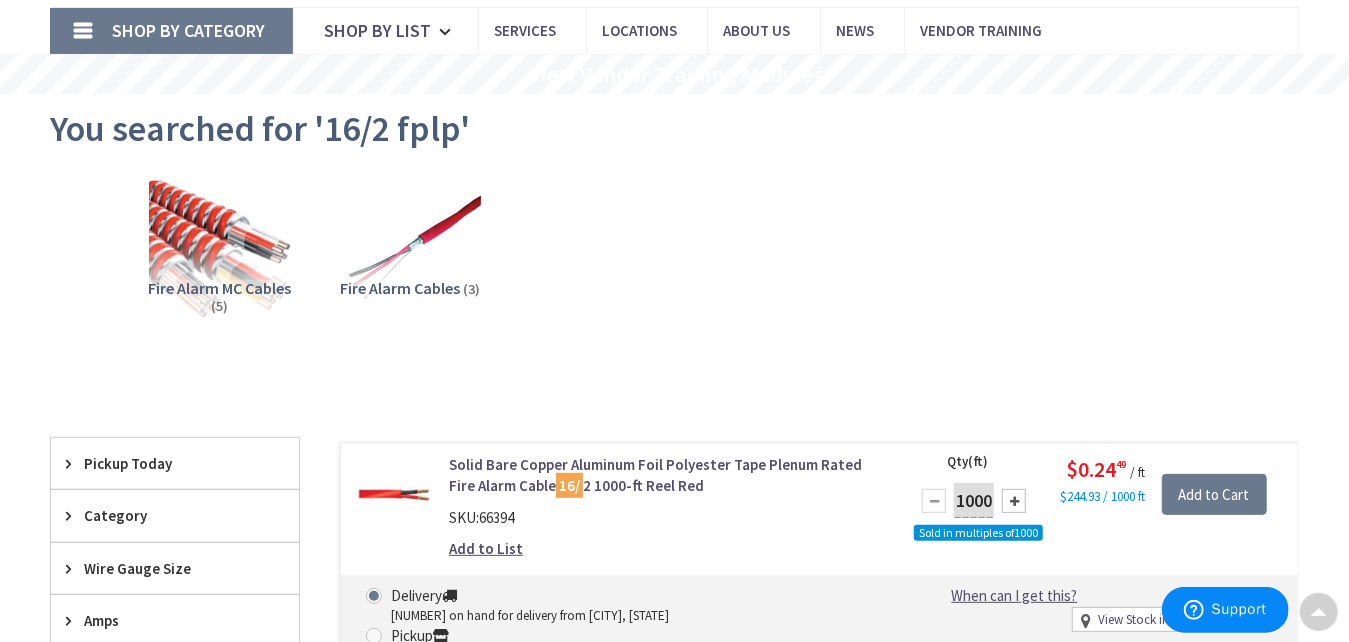 scroll, scrollTop: 0, scrollLeft: 0, axis: both 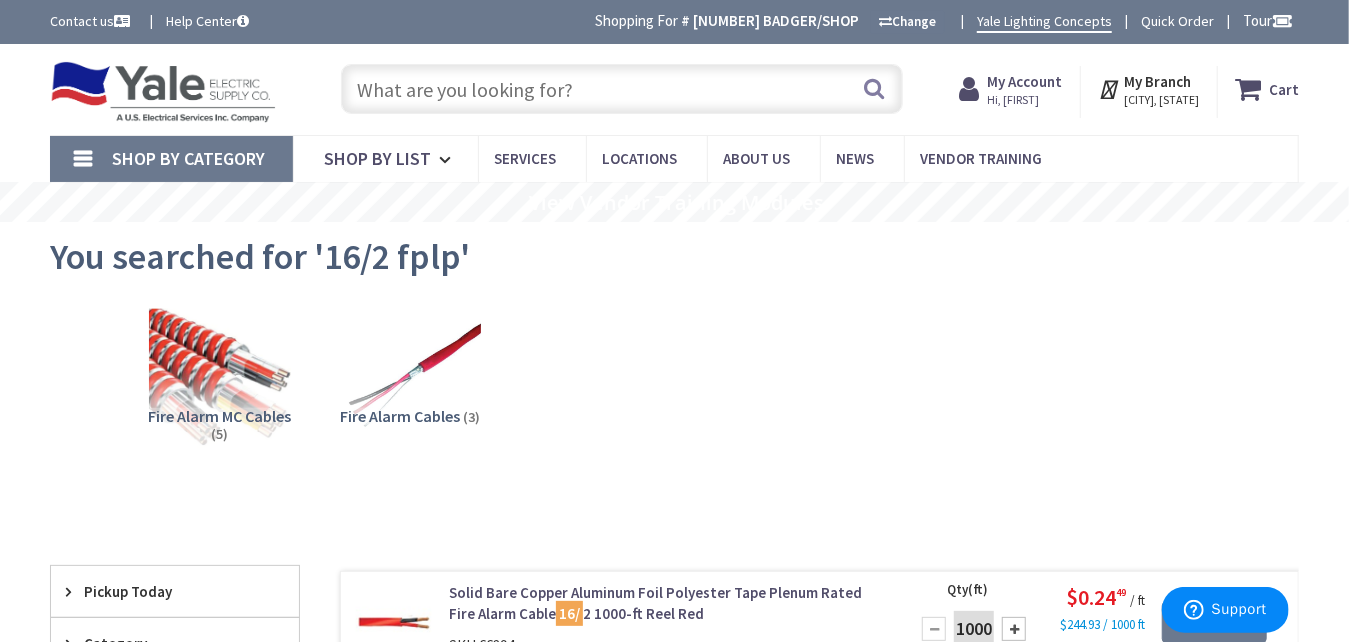 click at bounding box center [621, 89] 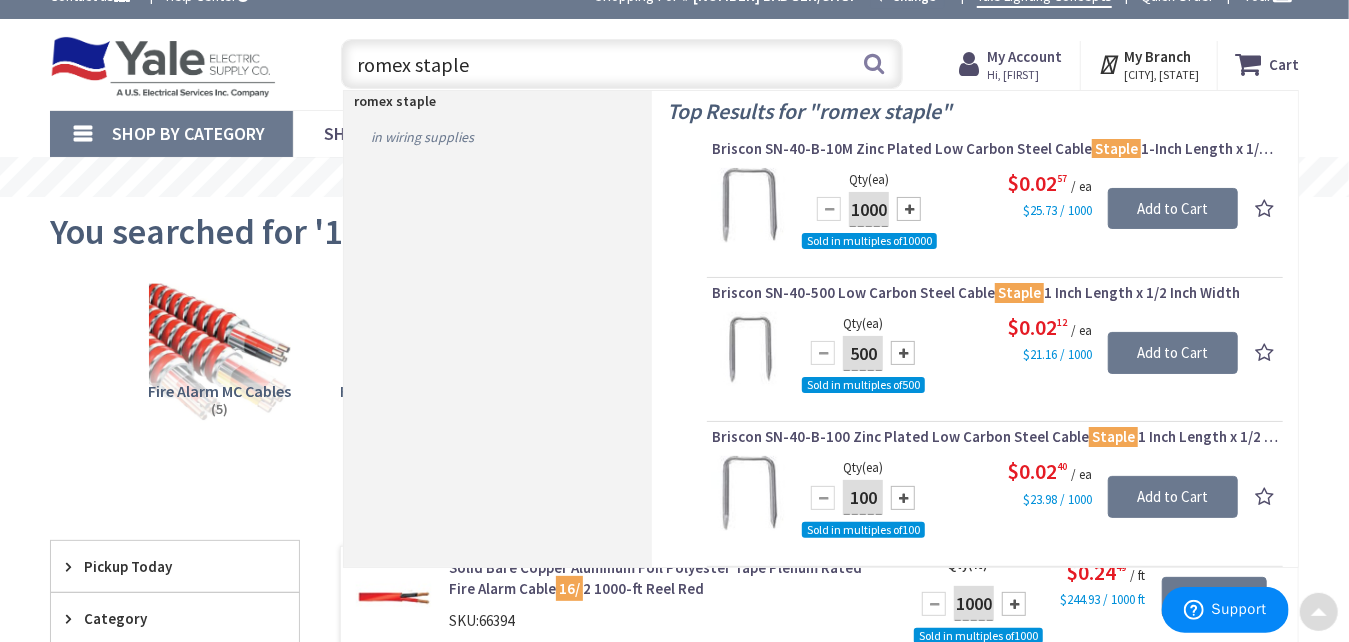 scroll, scrollTop: 0, scrollLeft: 0, axis: both 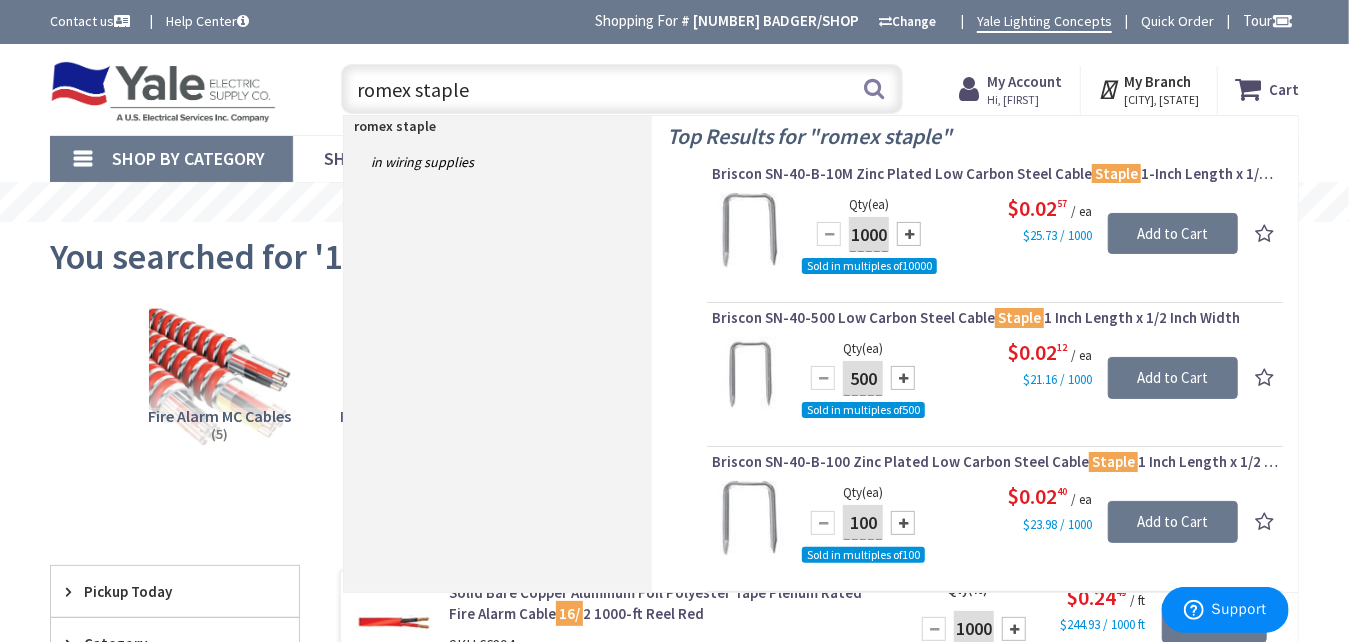drag, startPoint x: 535, startPoint y: 82, endPoint x: 226, endPoint y: 81, distance: 309.00162 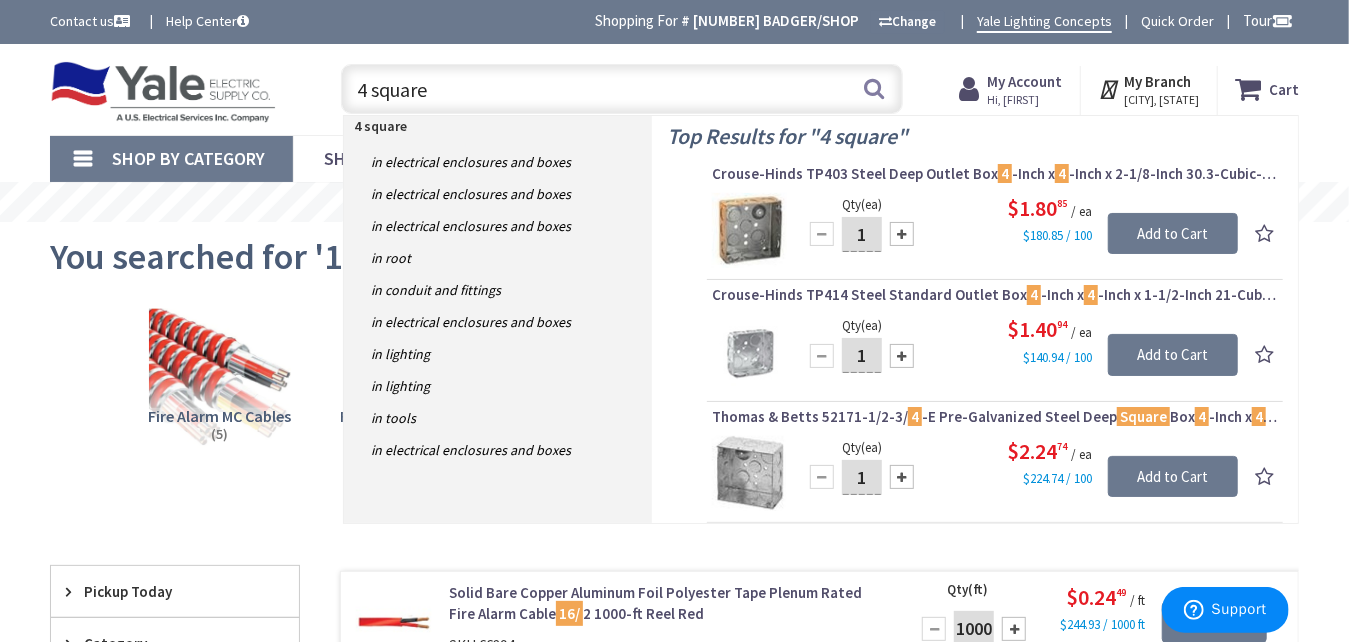 type on "4 square" 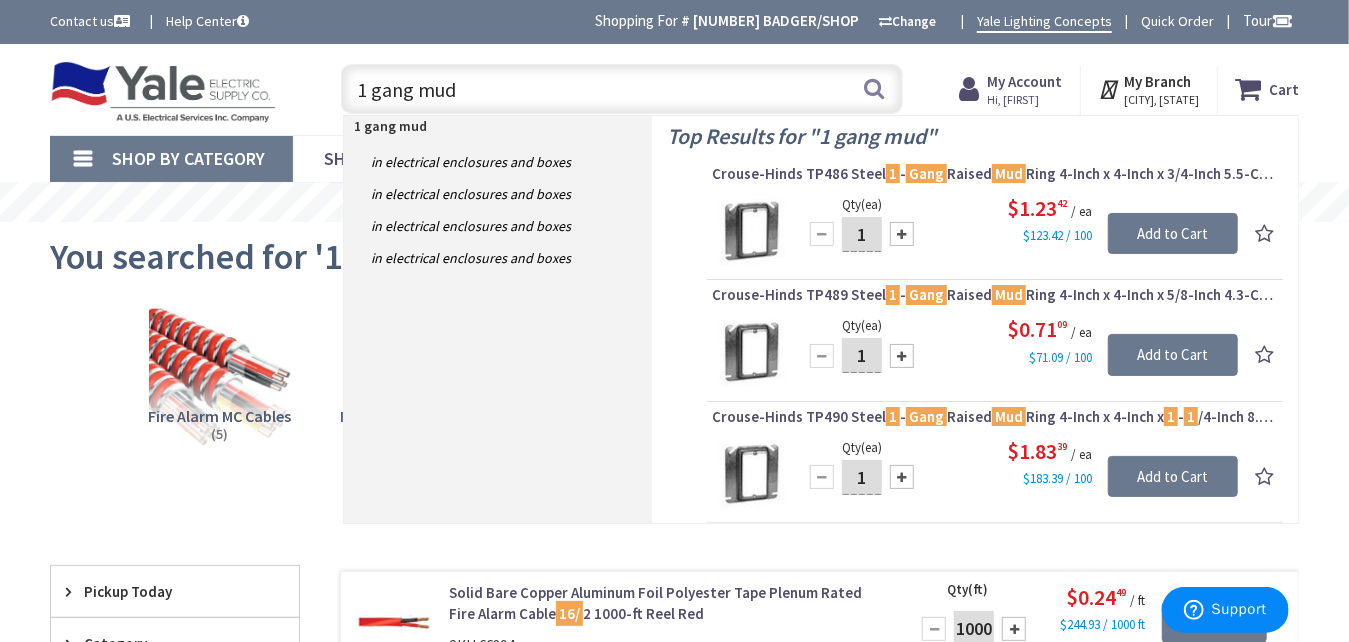 drag, startPoint x: 491, startPoint y: 73, endPoint x: 269, endPoint y: 106, distance: 224.4393 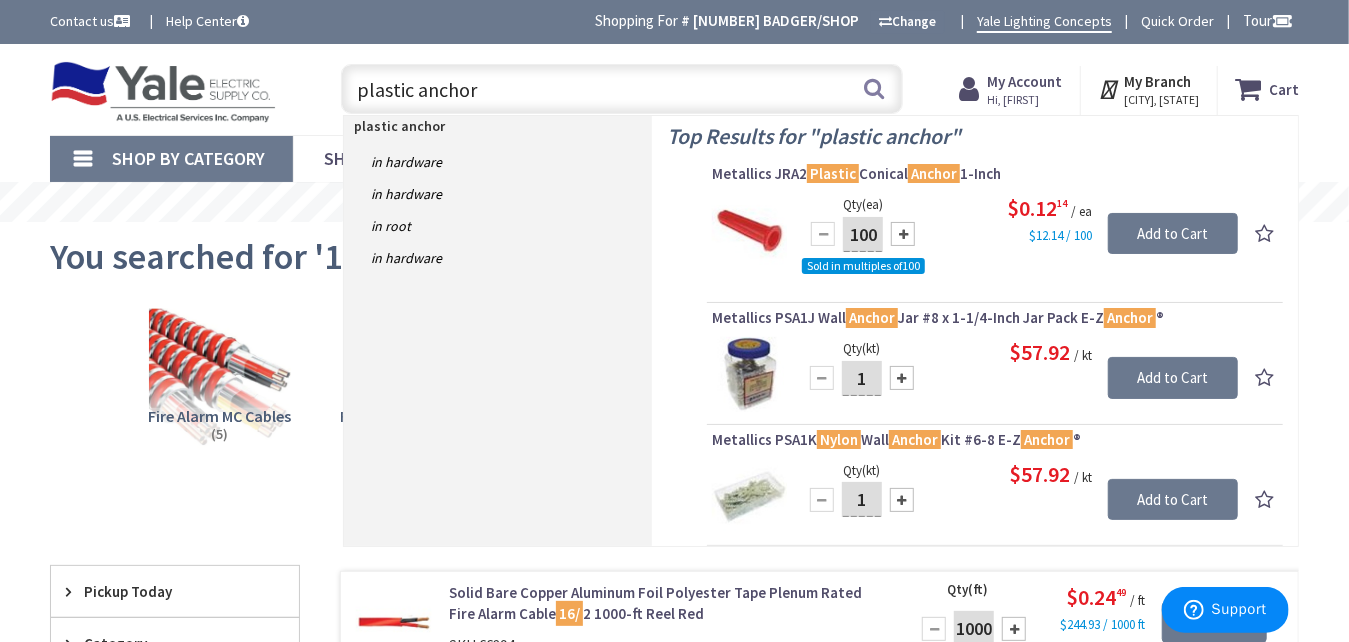 drag, startPoint x: 508, startPoint y: 94, endPoint x: 165, endPoint y: 76, distance: 343.472 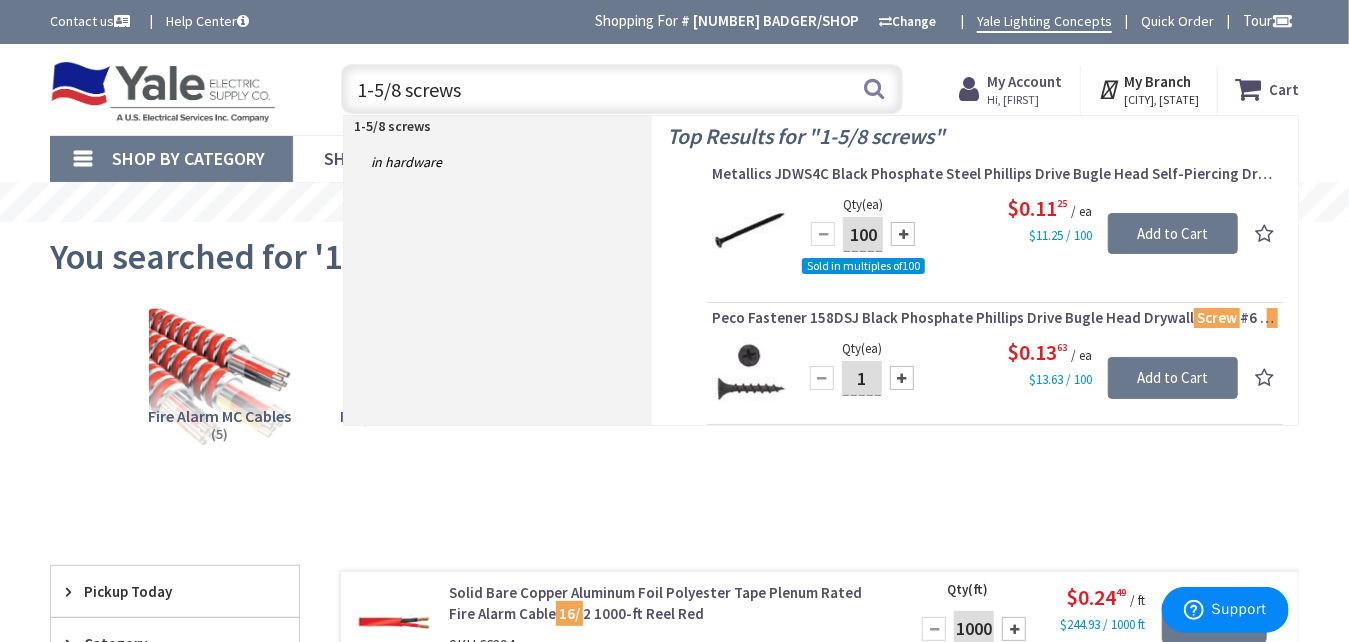 drag, startPoint x: 516, startPoint y: 94, endPoint x: 195, endPoint y: 89, distance: 321.03894 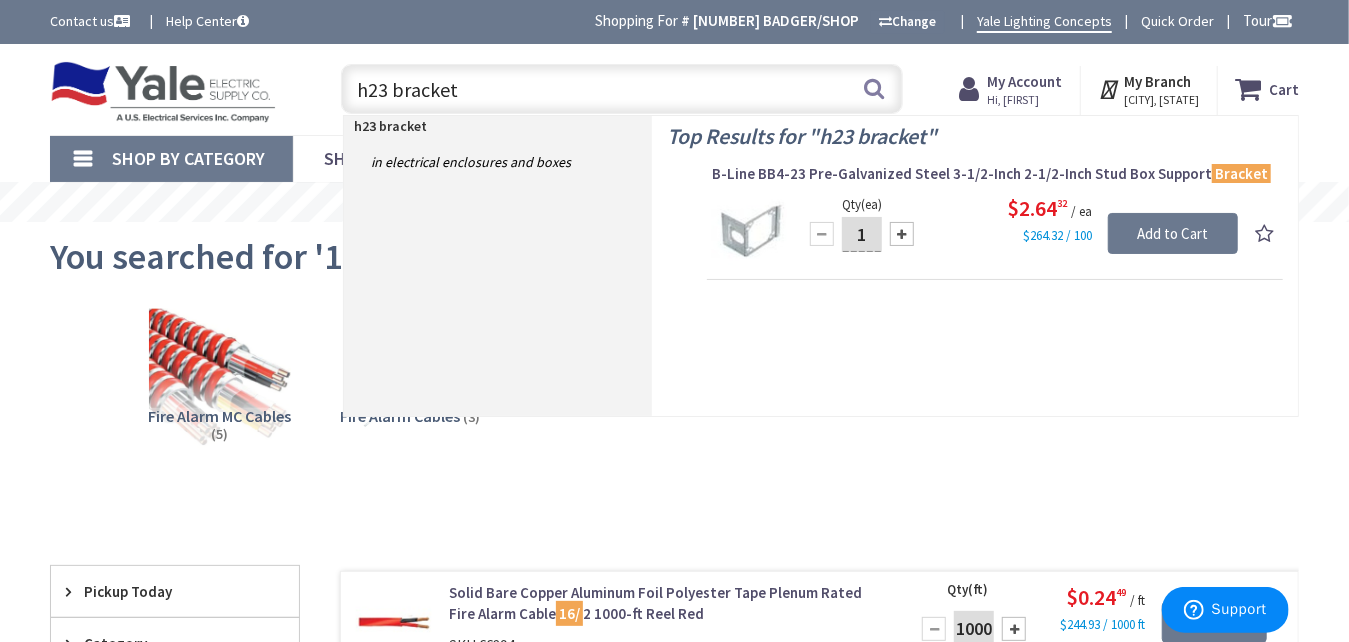 type on "h23 bracket" 